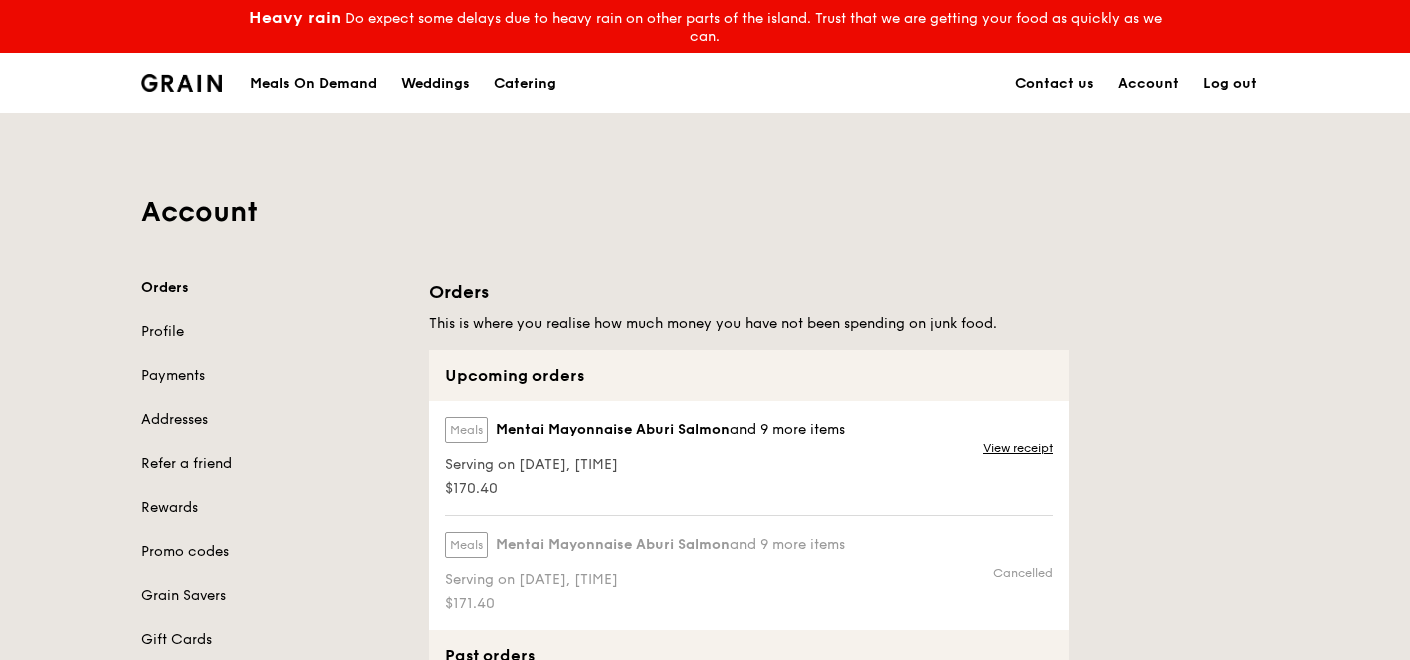 scroll, scrollTop: 0, scrollLeft: 0, axis: both 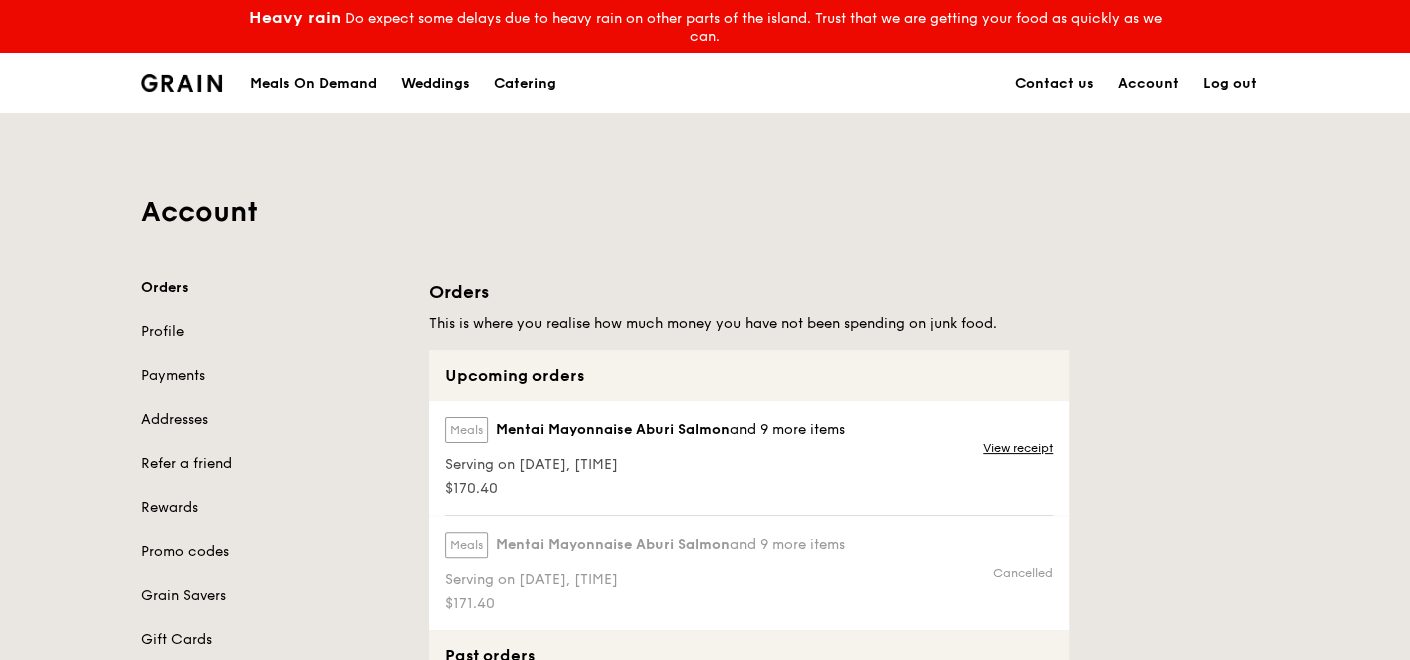 click on "Log out" at bounding box center [1230, 84] 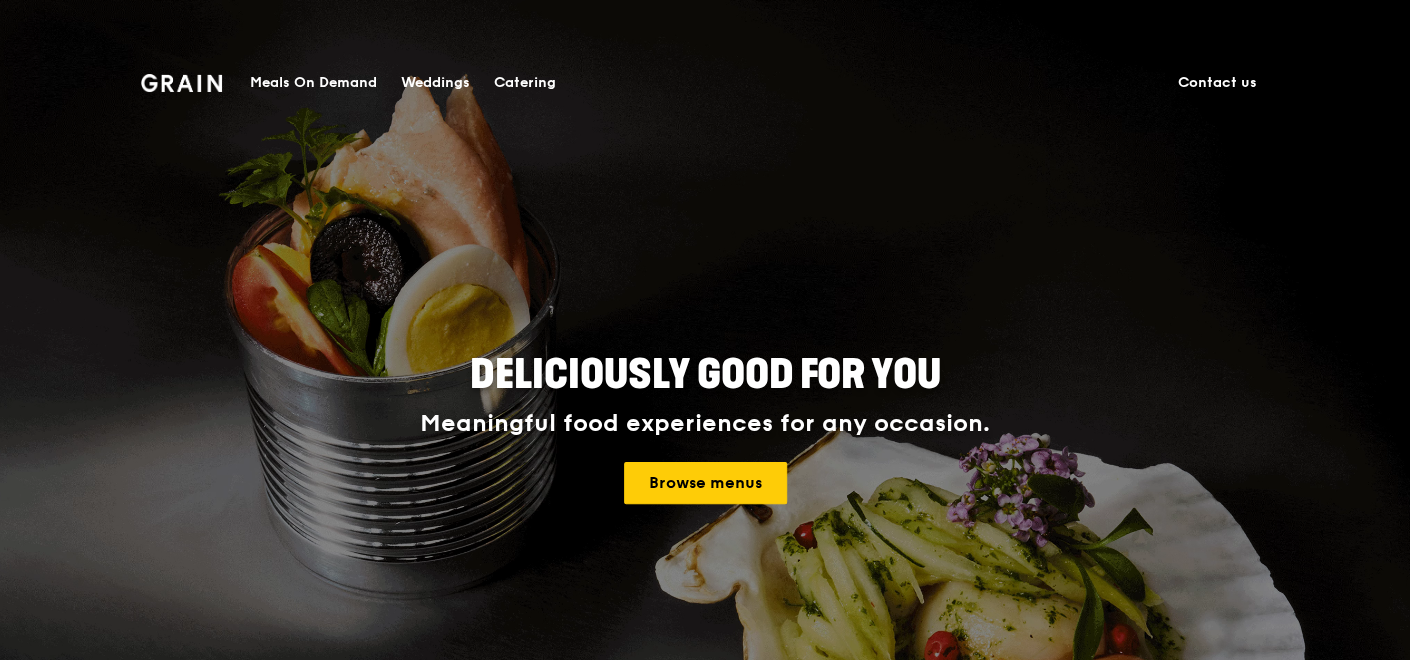 click on "Meals On Demand" at bounding box center (313, 83) 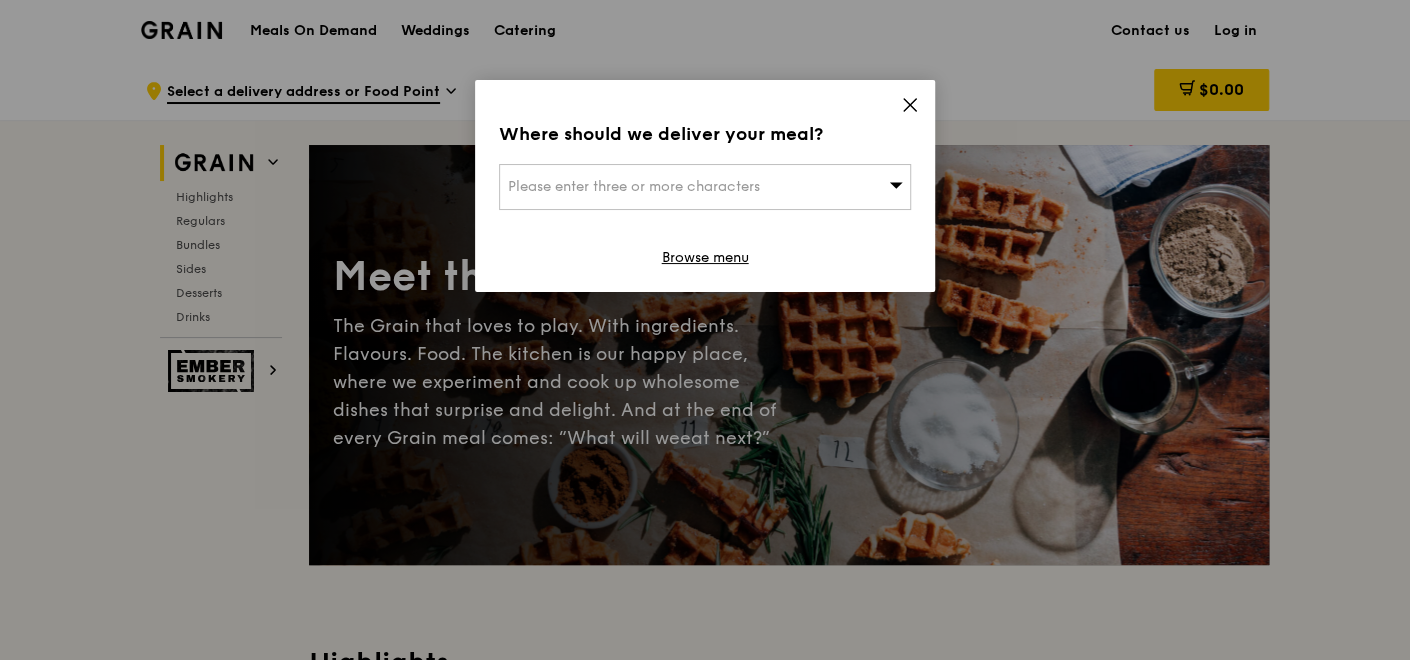 click 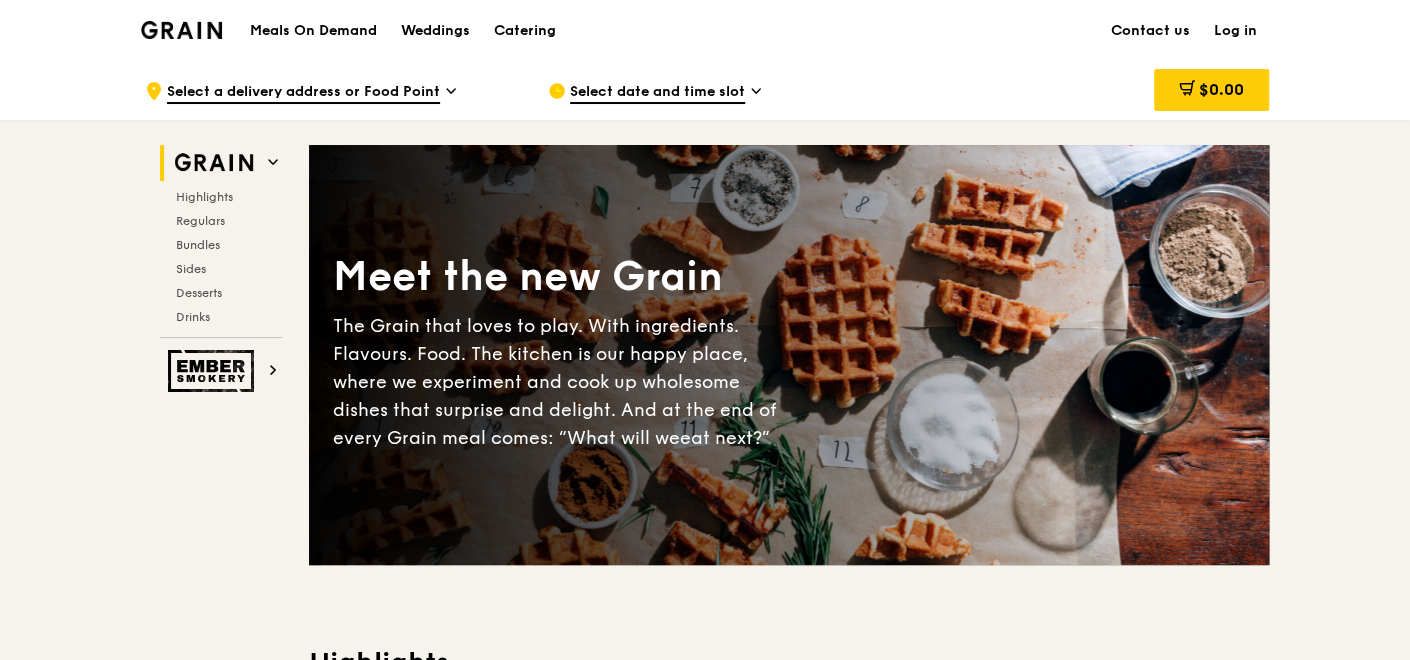 click on "Log in" at bounding box center (1235, 31) 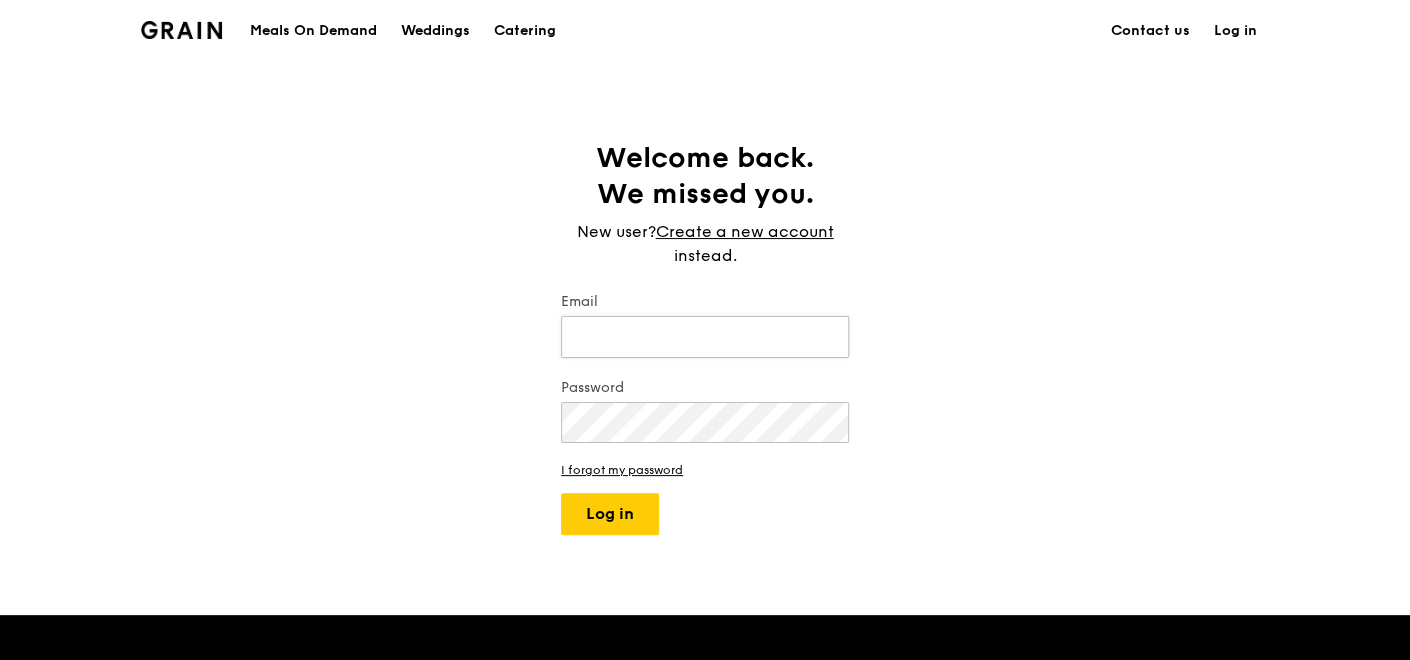 click on "Email" at bounding box center (705, 337) 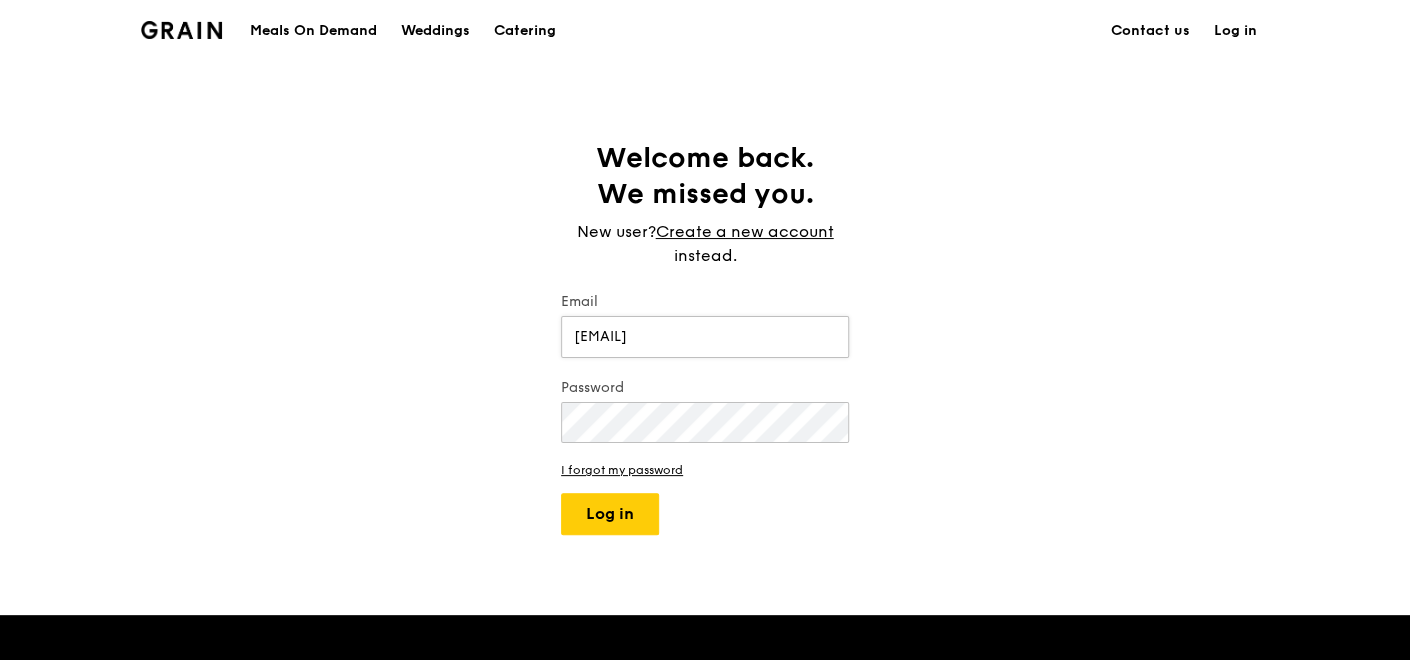 type on "[EMAIL]" 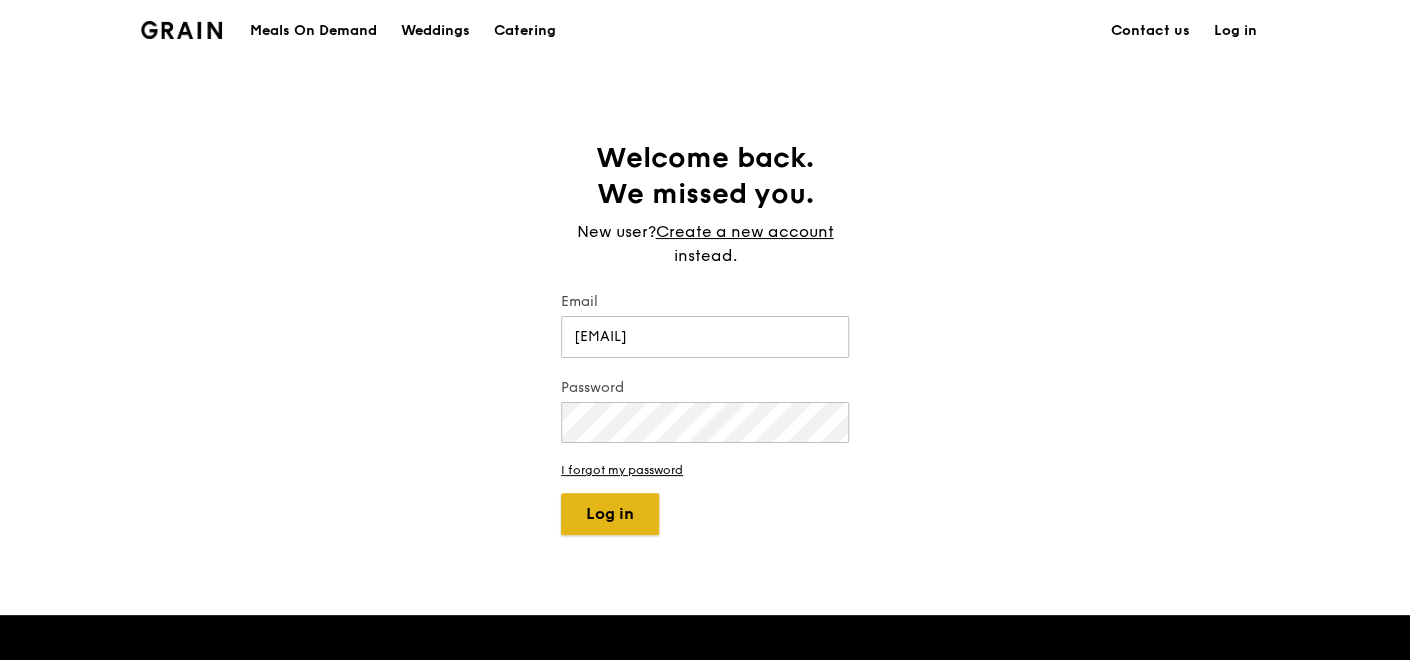 click on "Log in" at bounding box center (610, 514) 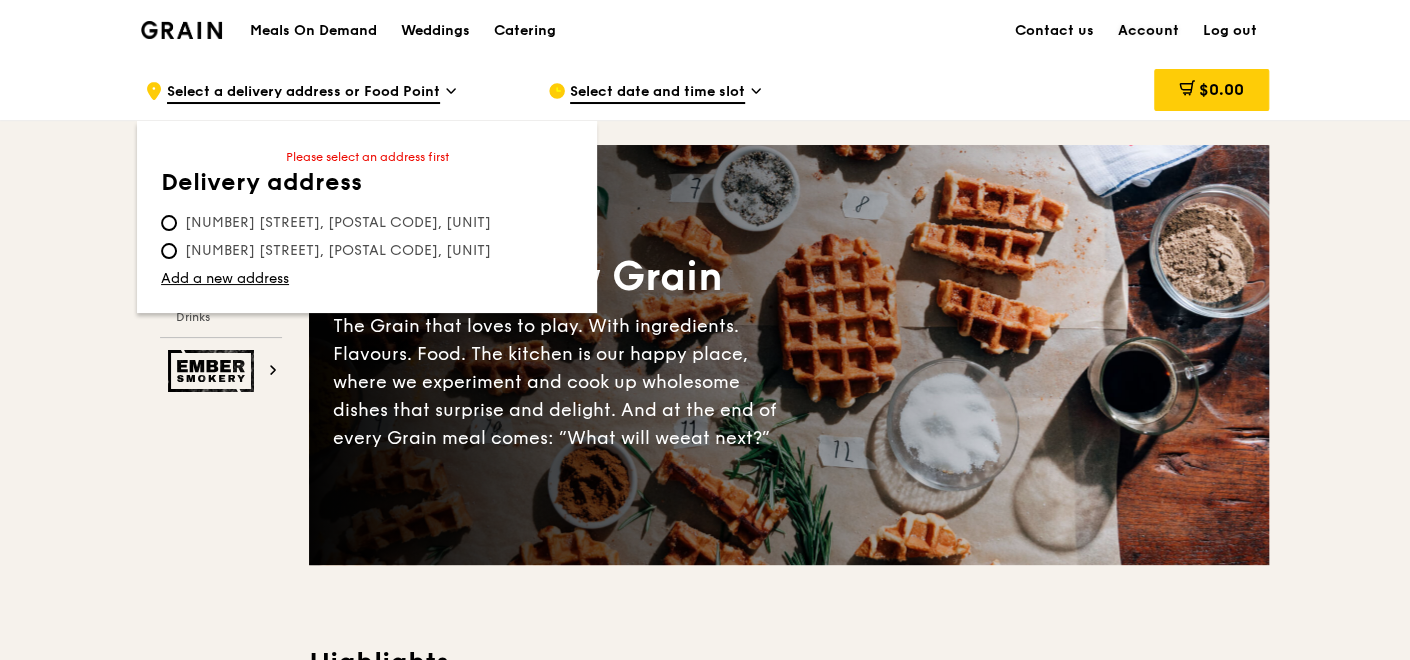 click on "Account" at bounding box center (1148, 31) 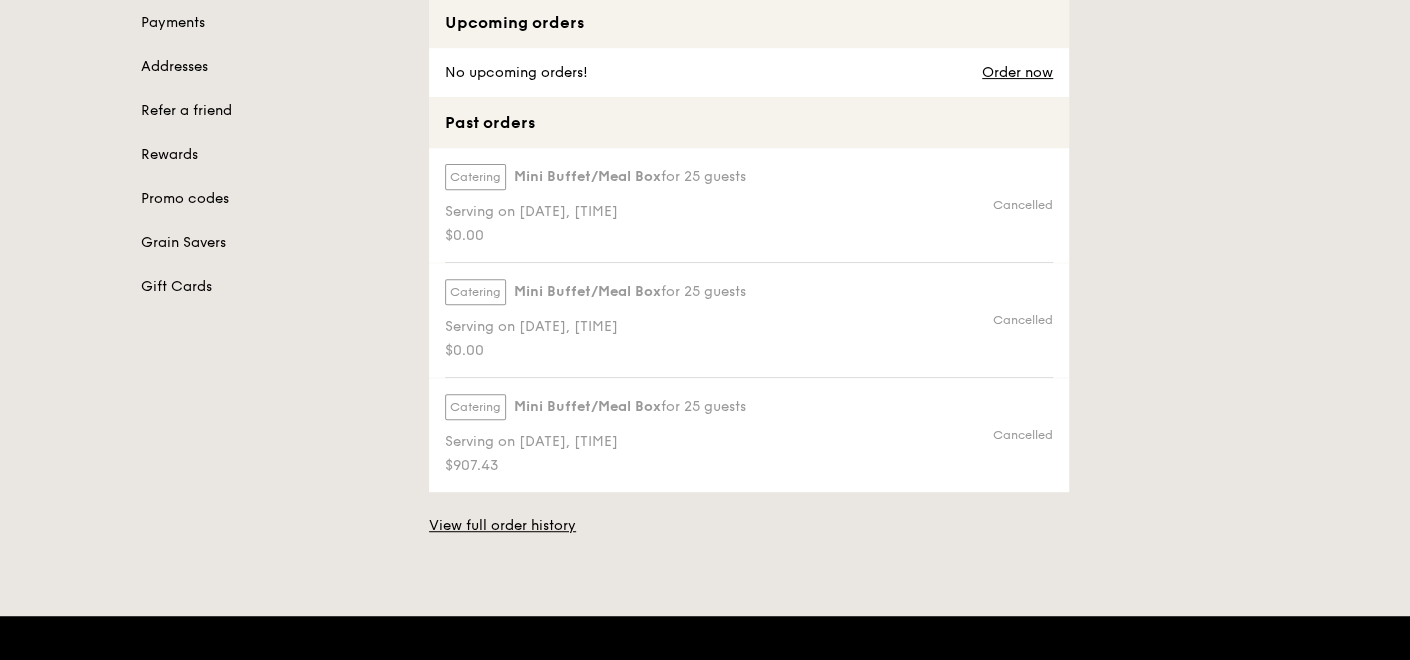 scroll, scrollTop: 333, scrollLeft: 0, axis: vertical 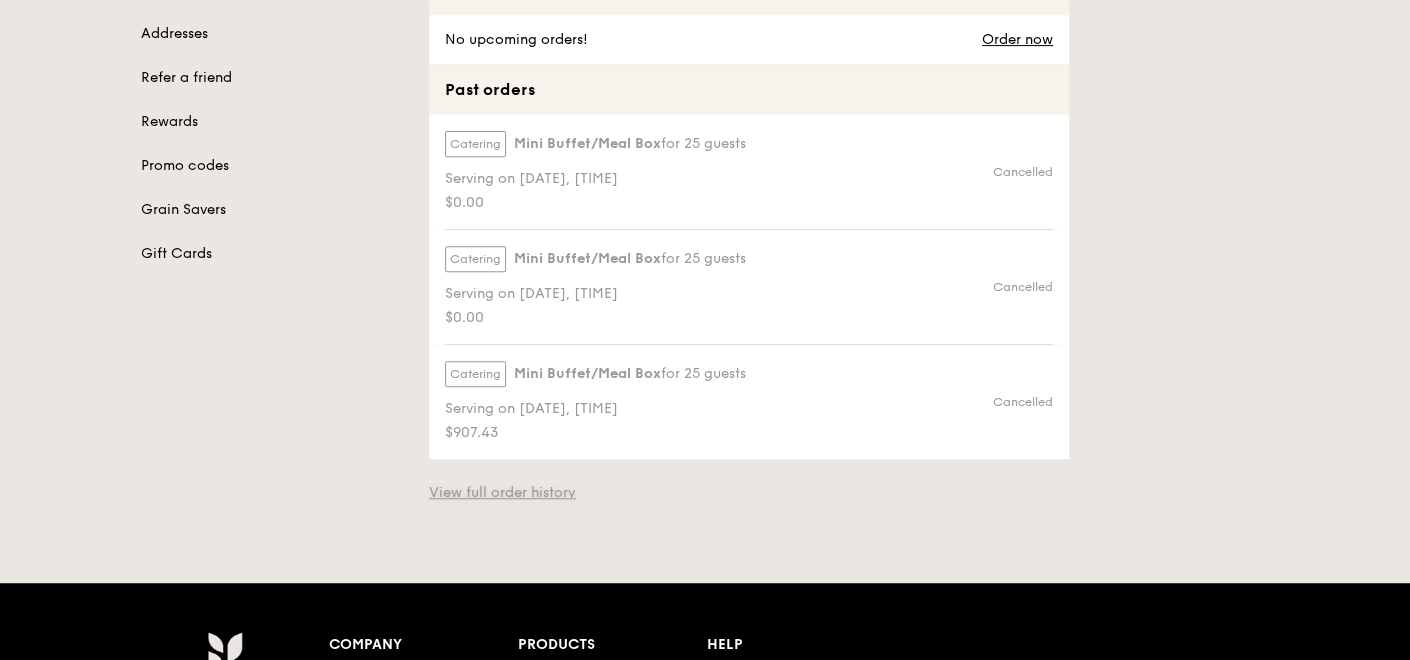 click on "View full order history" at bounding box center (502, 493) 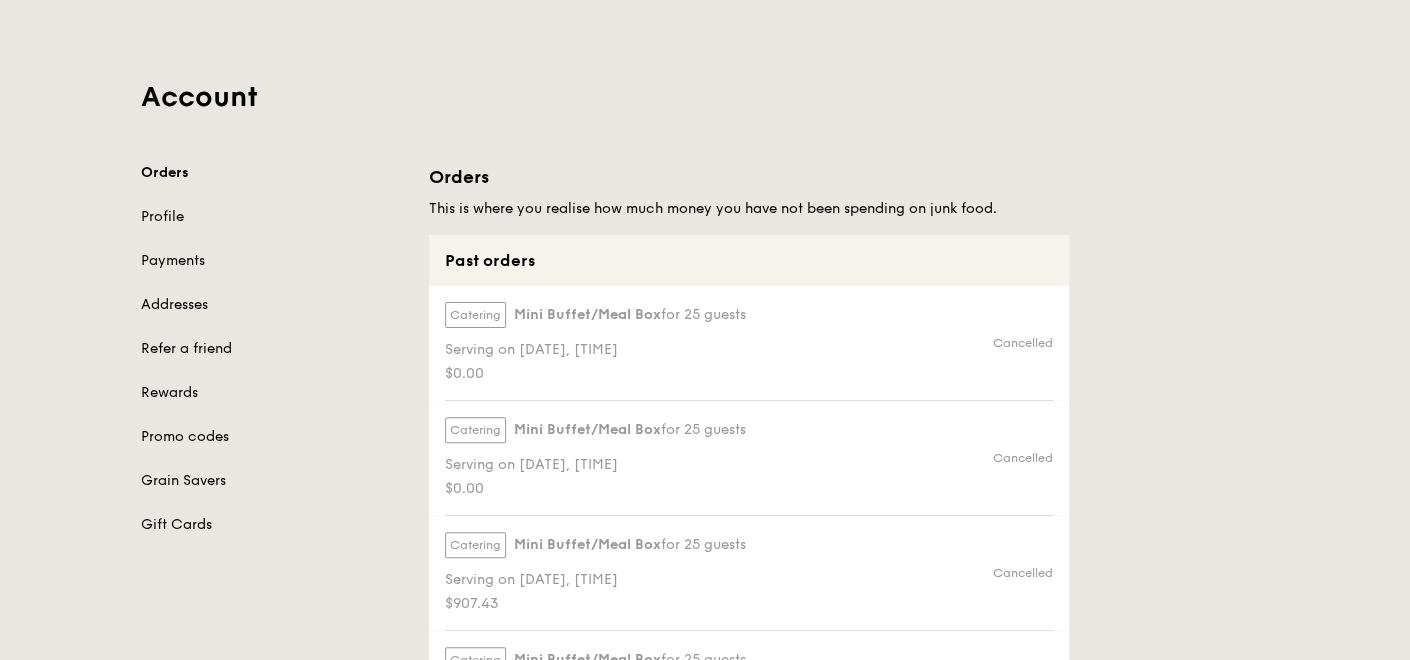 scroll, scrollTop: 0, scrollLeft: 0, axis: both 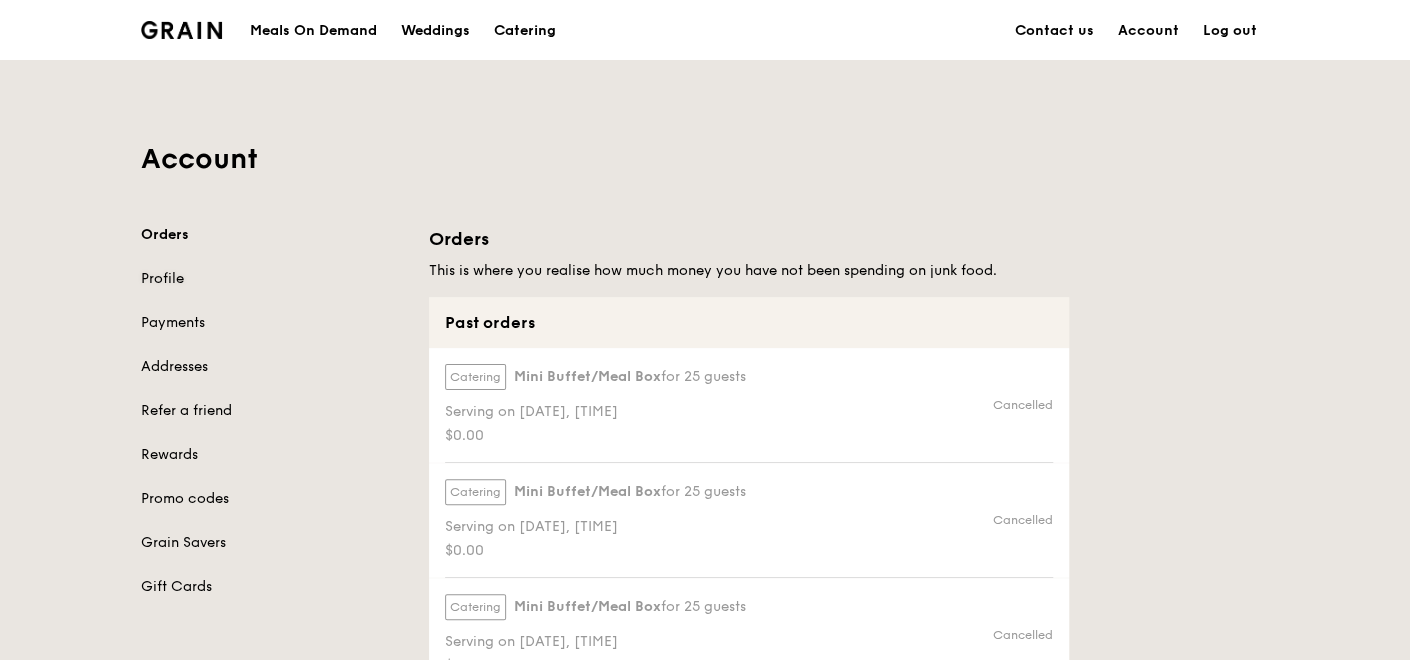 click on "Profile" at bounding box center [273, 279] 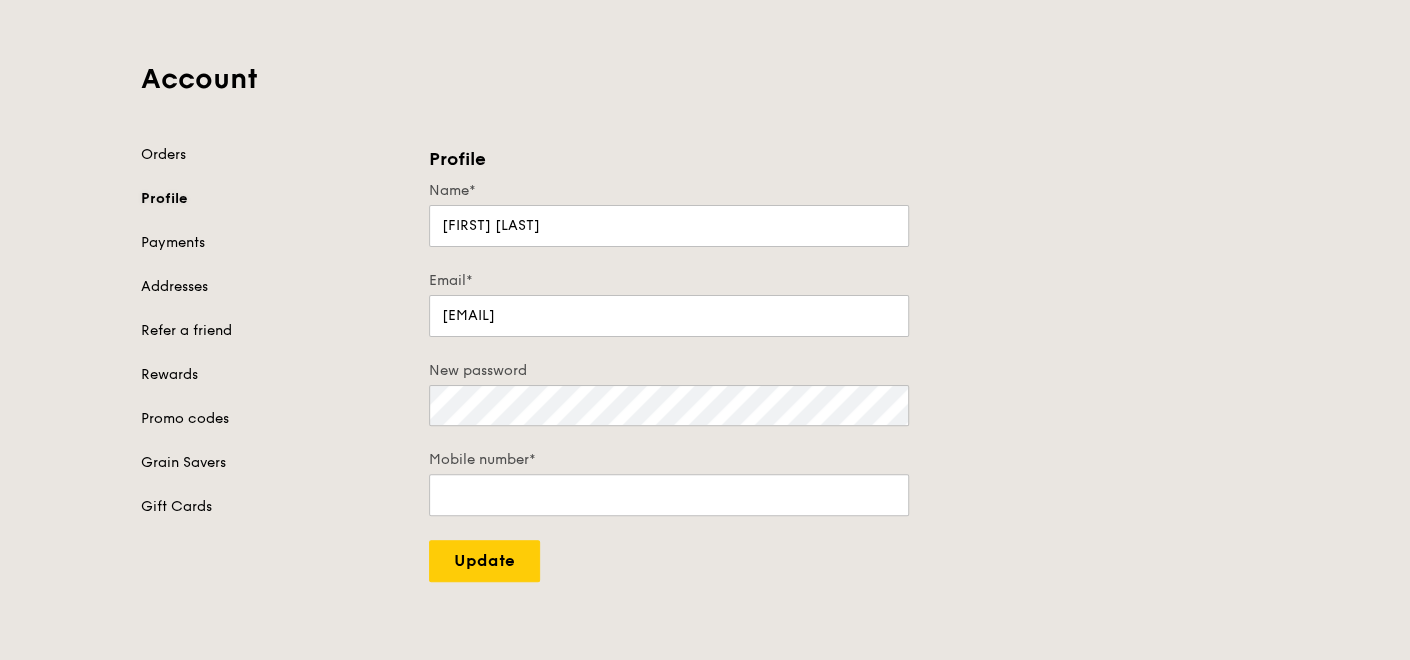 scroll, scrollTop: 222, scrollLeft: 0, axis: vertical 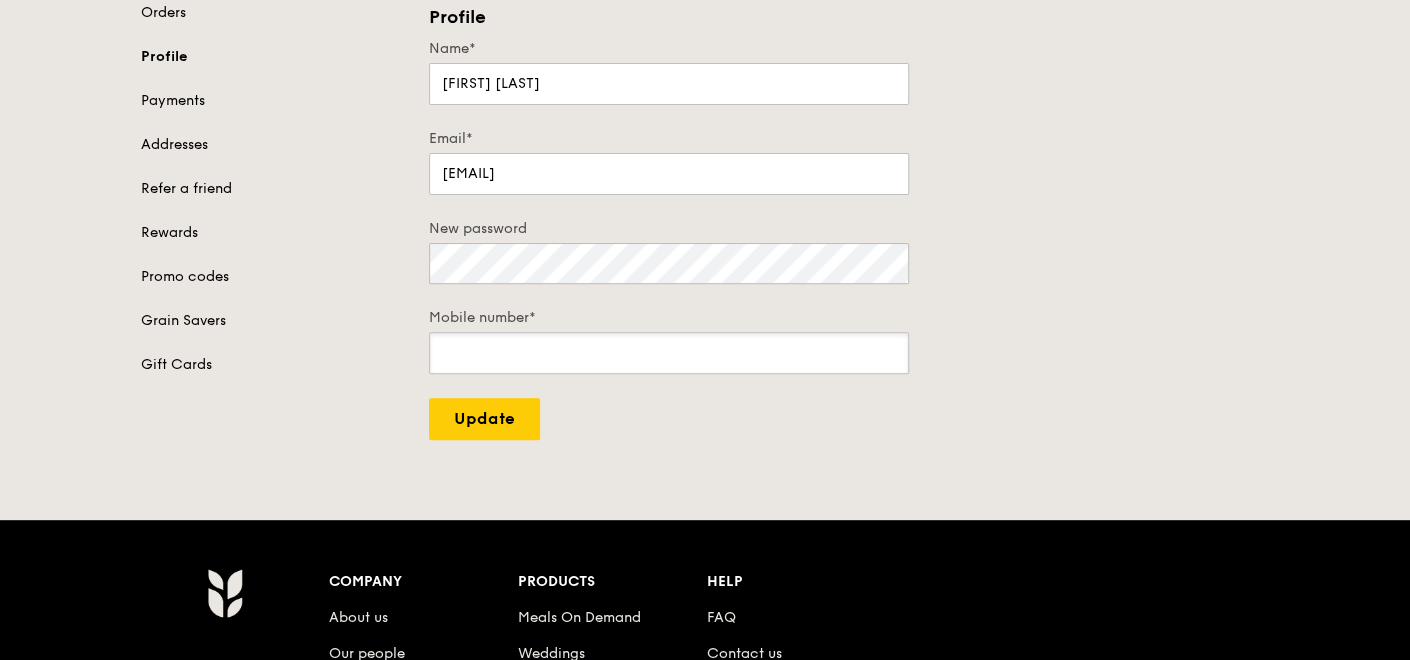 click at bounding box center (669, 353) 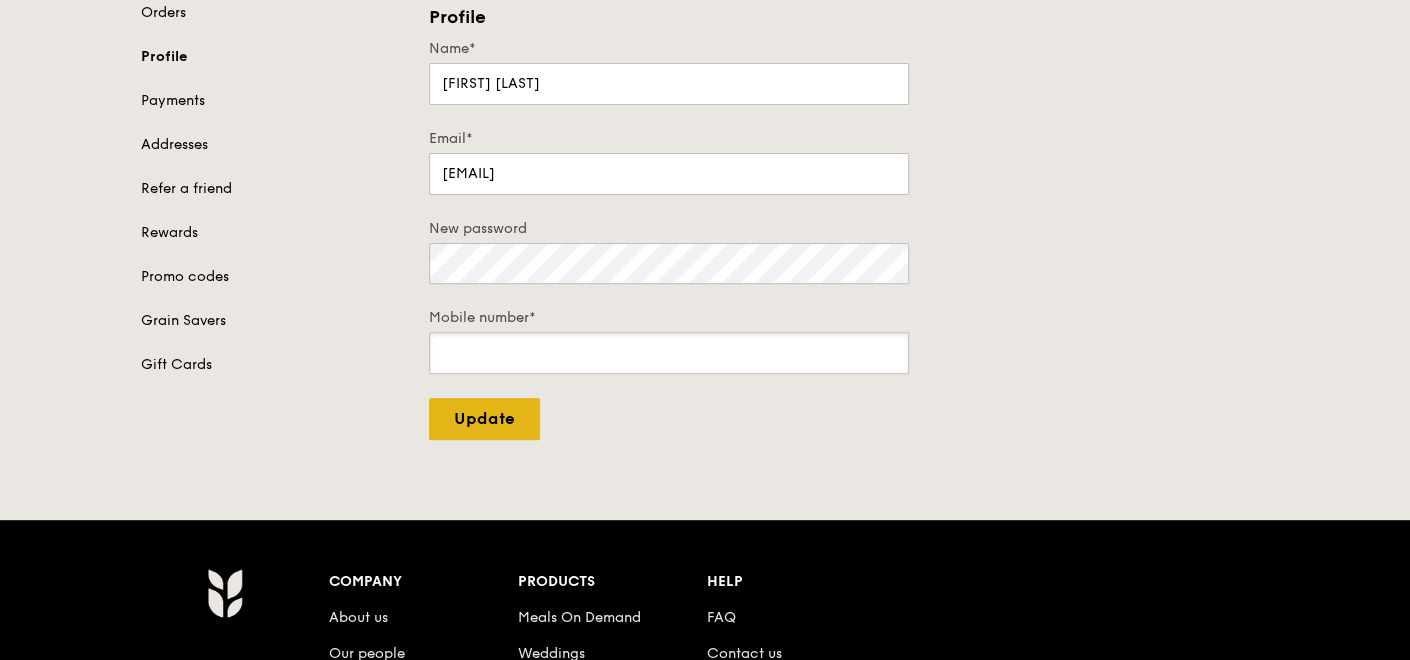 type on "[PHONE]" 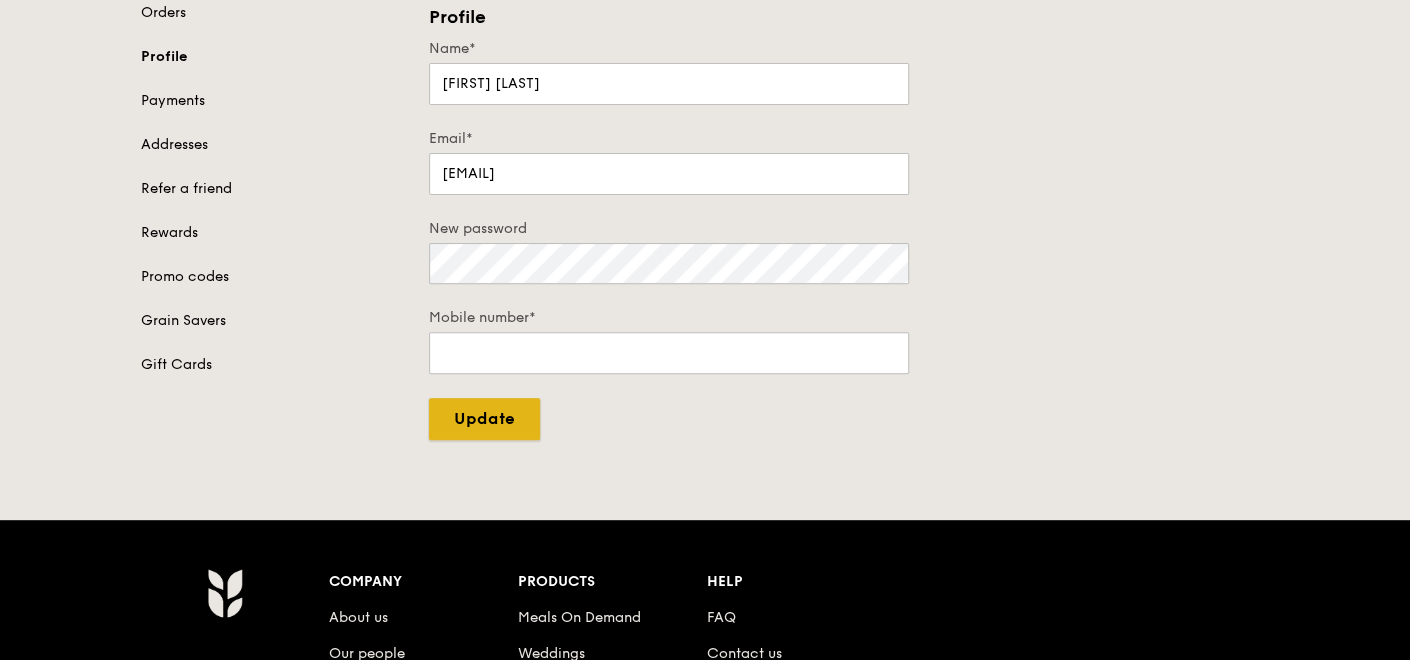 click on "Update" at bounding box center [484, 419] 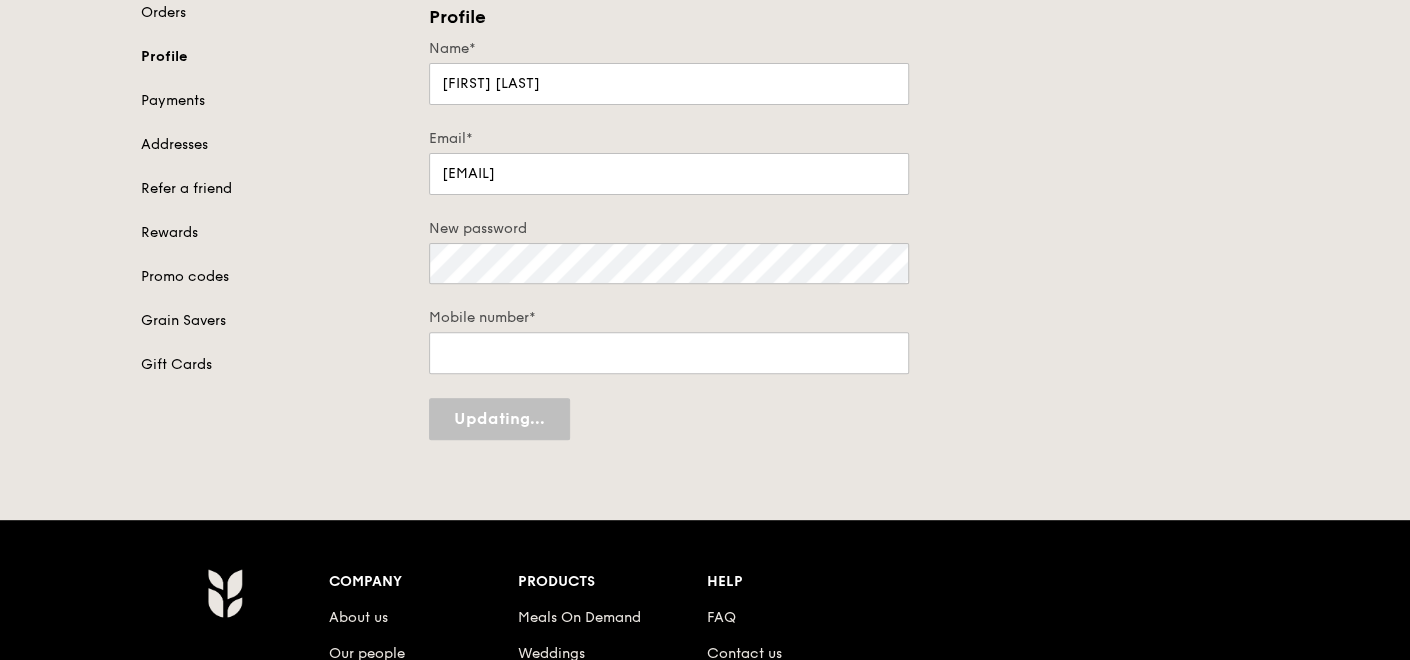type on "Update" 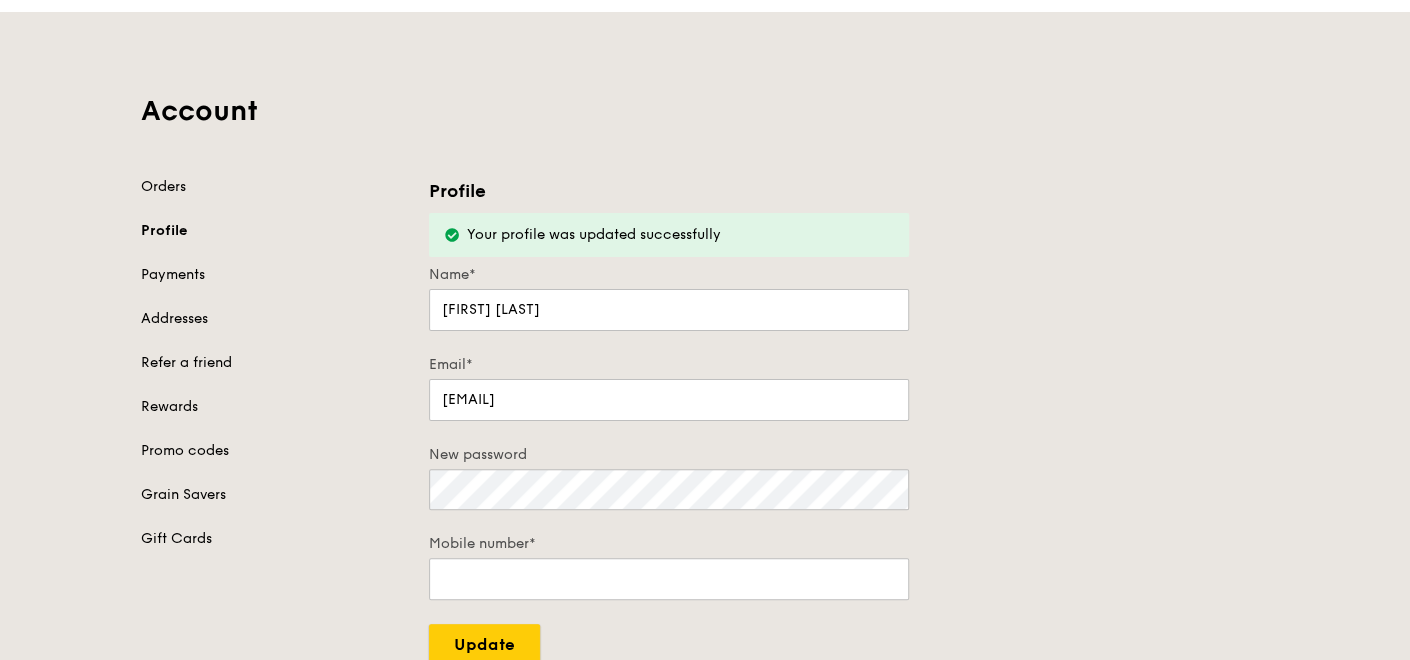 scroll, scrollTop: 0, scrollLeft: 0, axis: both 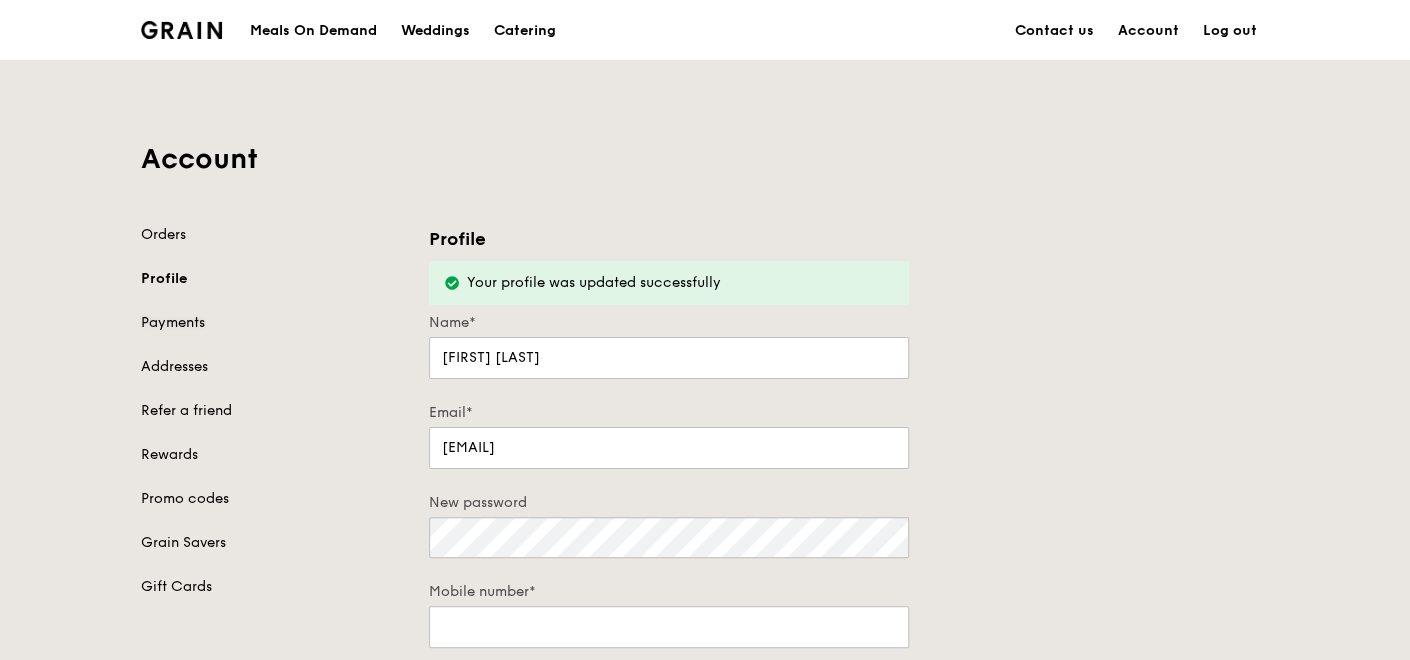 click on "Payments" at bounding box center [273, 323] 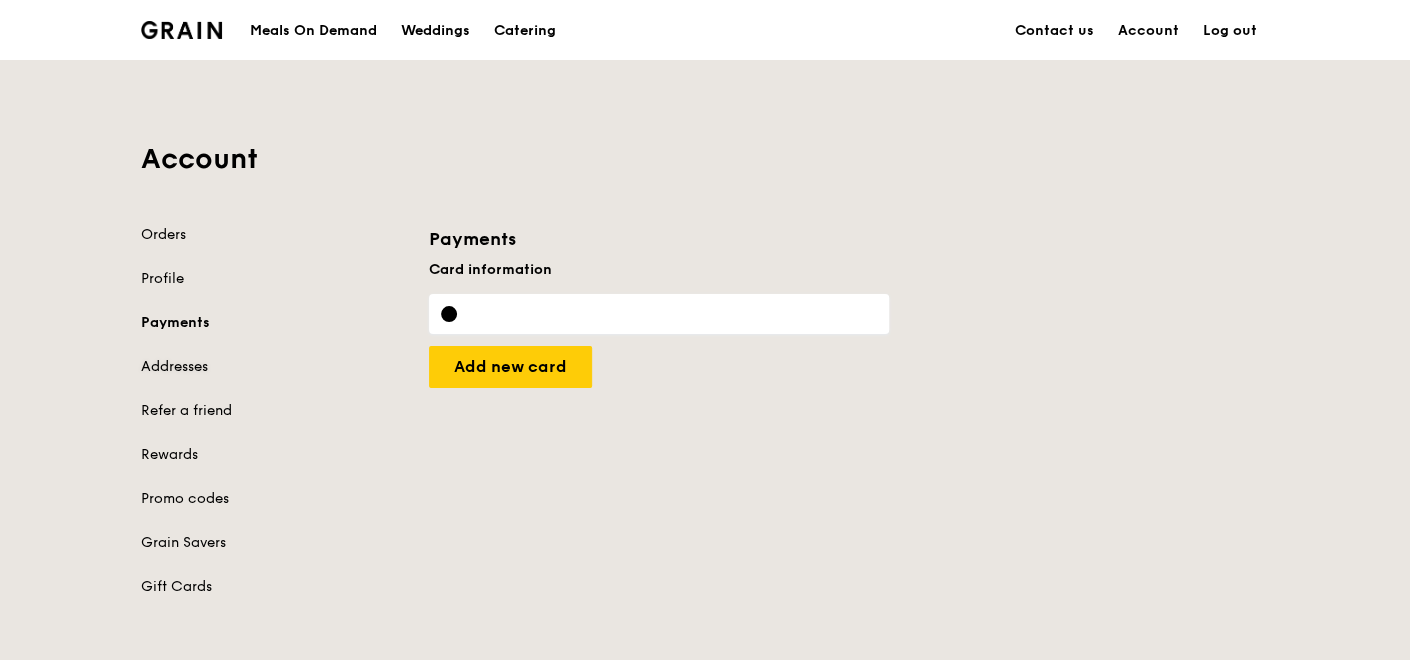 click on "Addresses" at bounding box center [273, 367] 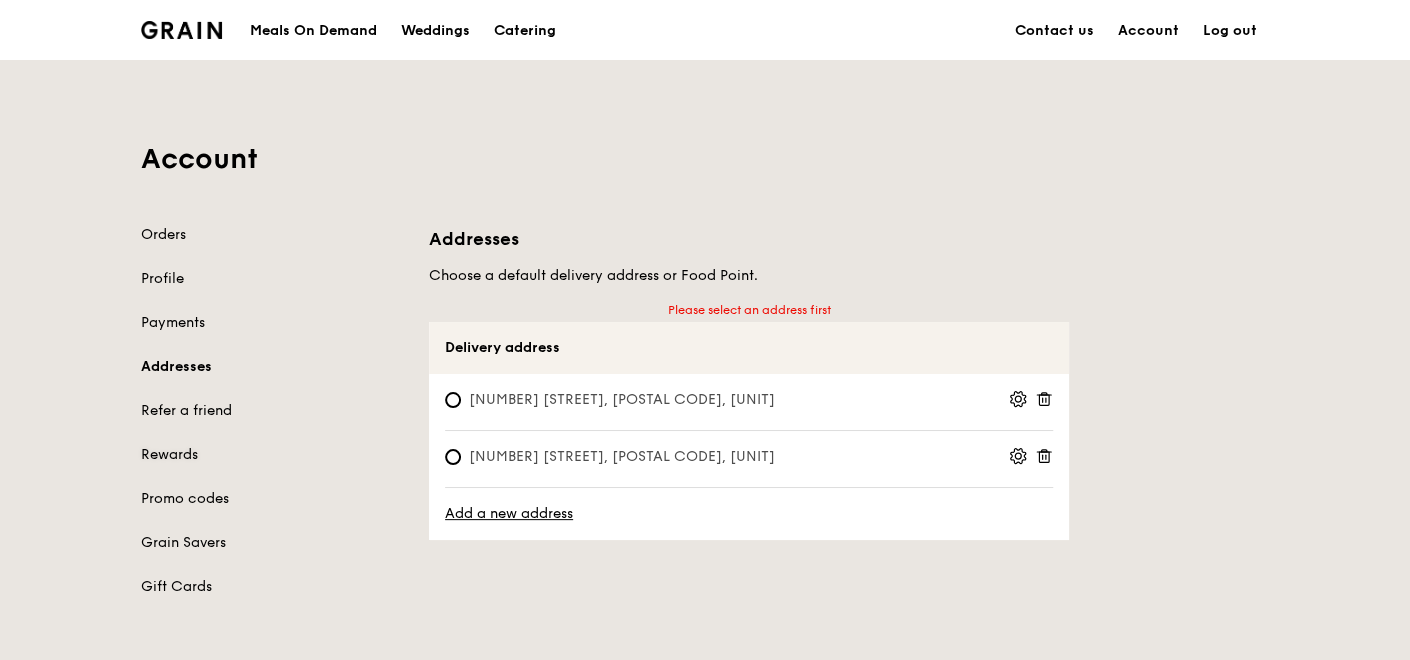 click on "Rewards" at bounding box center (273, 455) 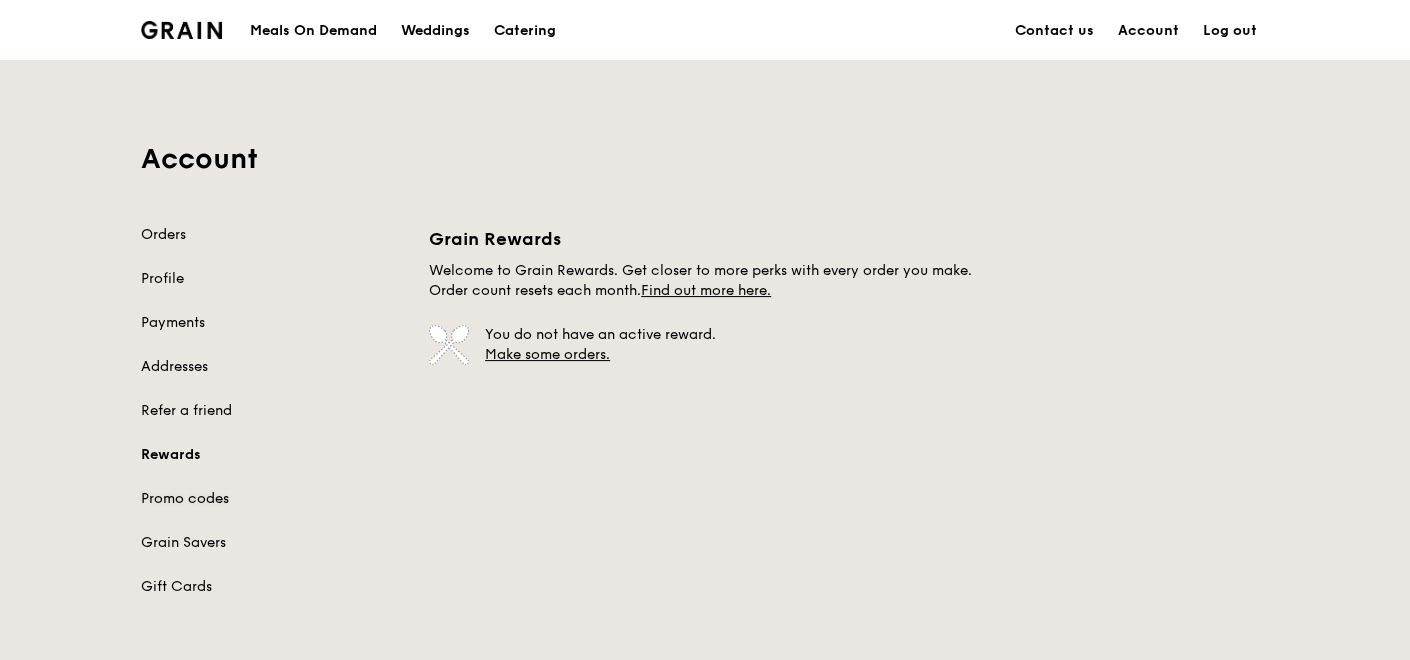 click on "Promo codes" at bounding box center (273, 499) 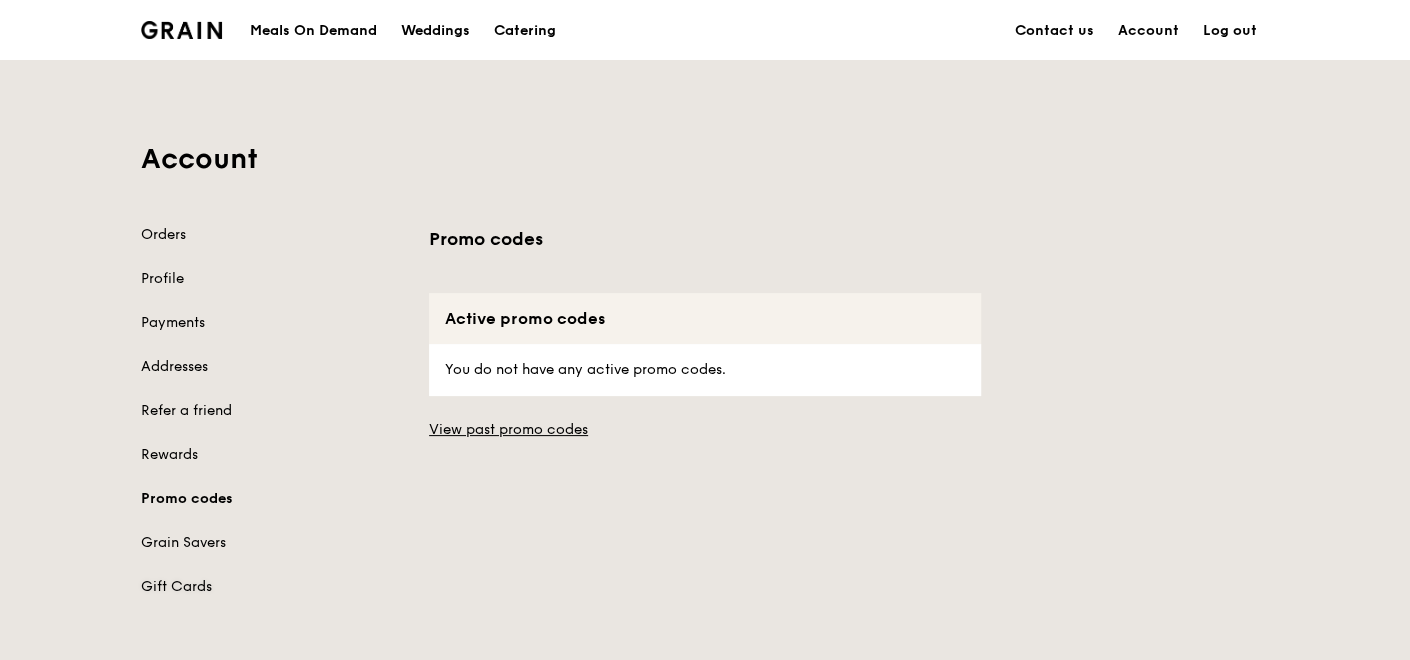 click on "Gift Cards" at bounding box center (273, 587) 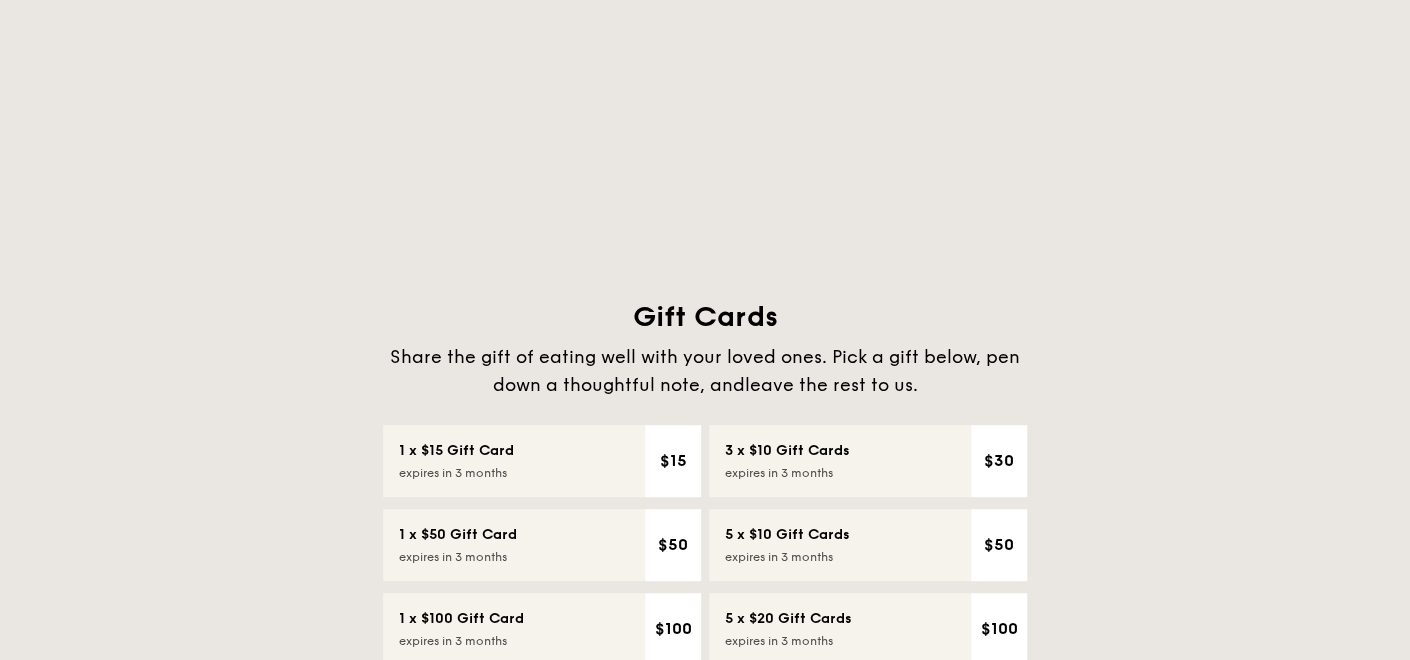 scroll, scrollTop: 0, scrollLeft: 0, axis: both 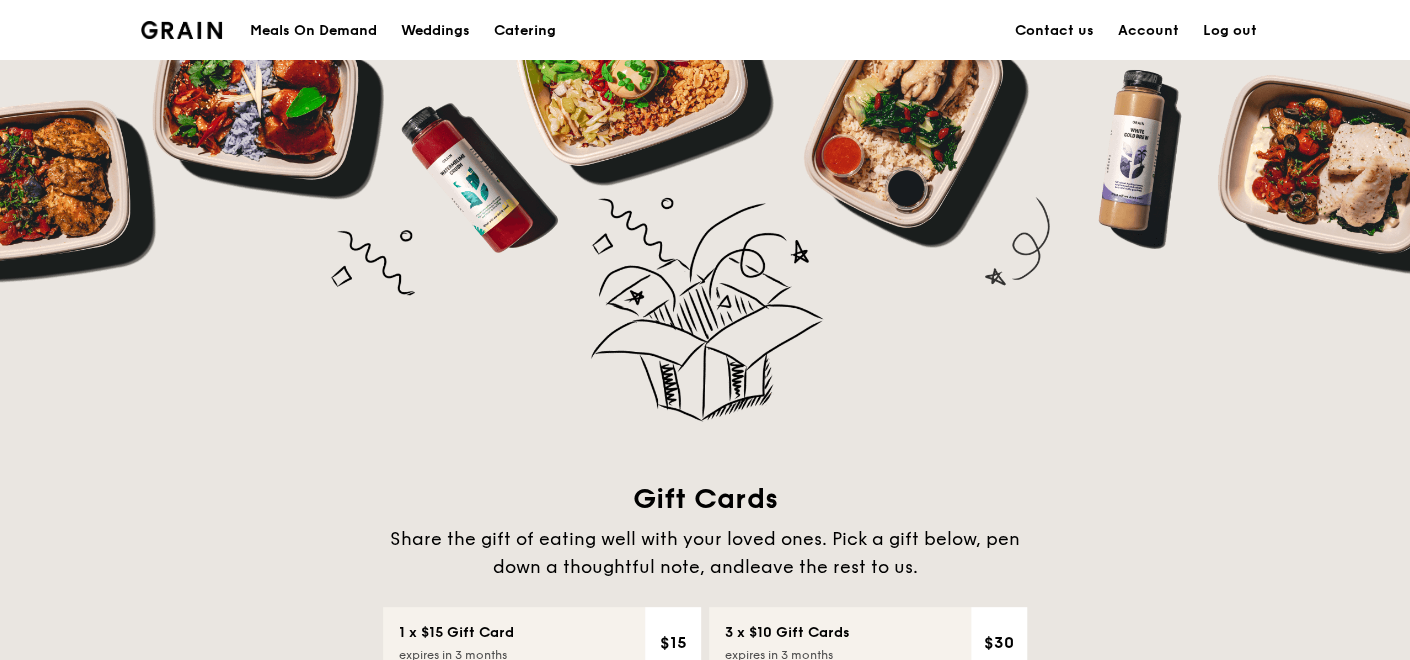 click on "Log out" at bounding box center (1230, 31) 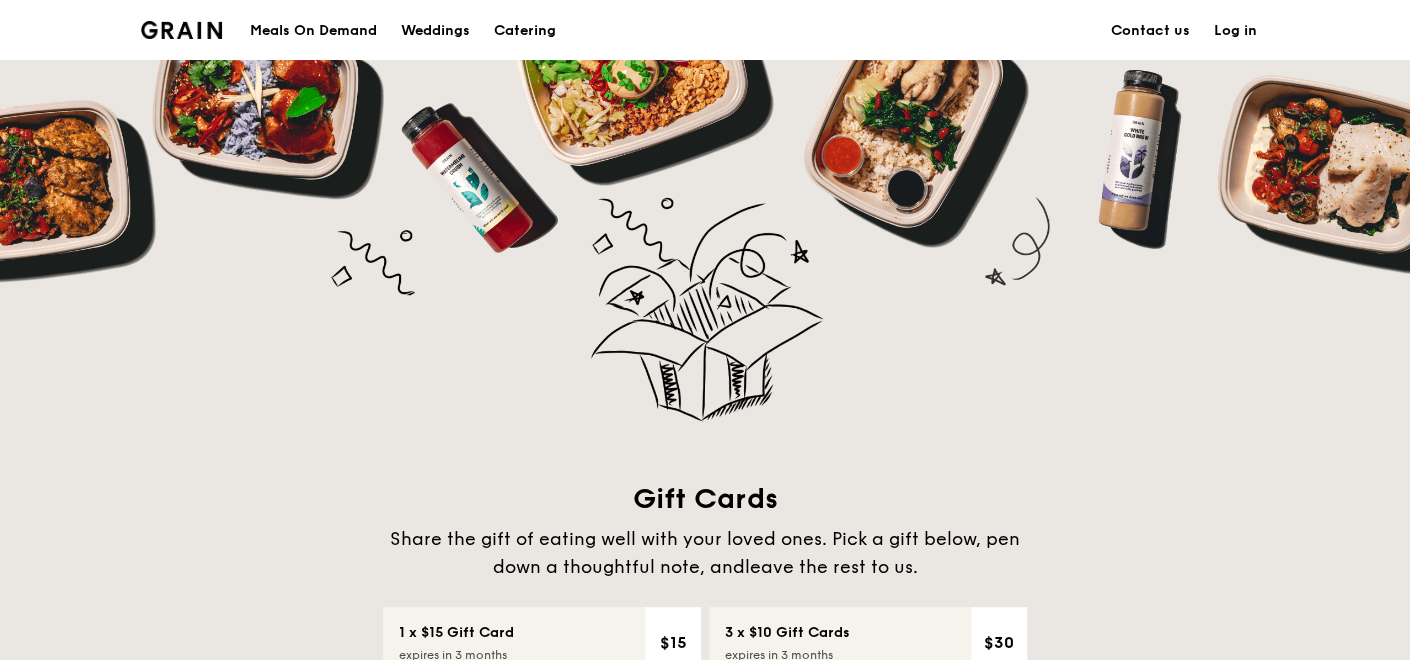 click on "Log in" at bounding box center (1235, 31) 